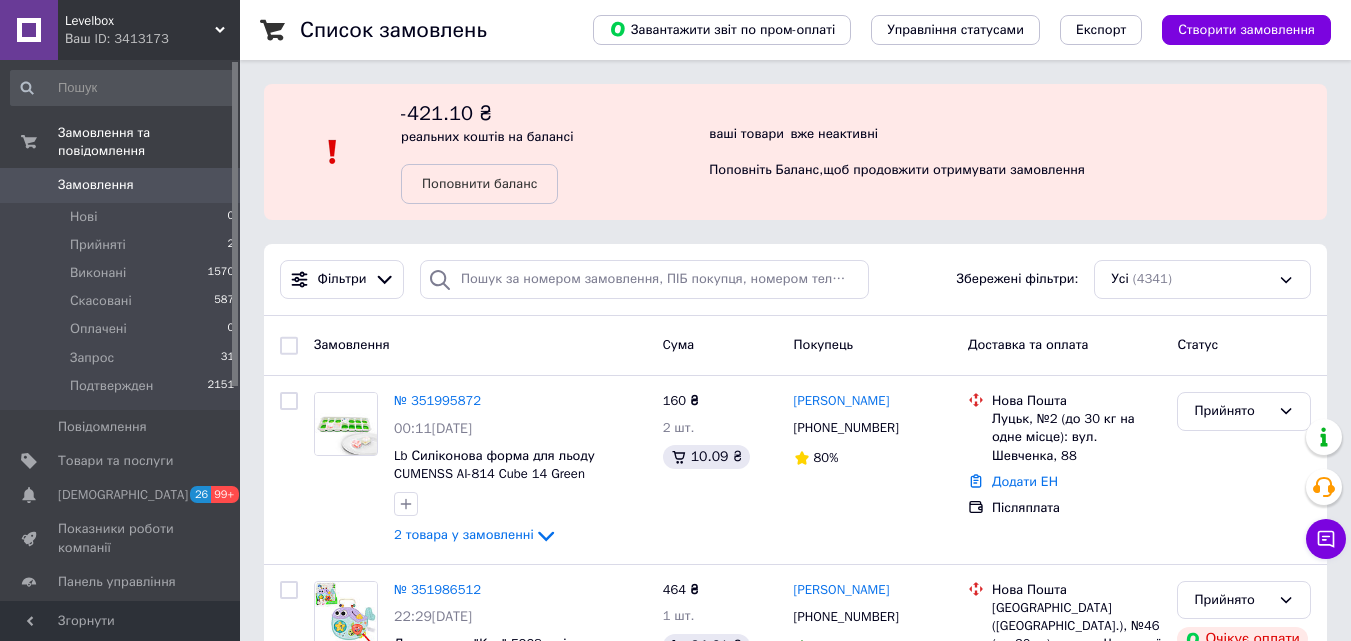 scroll, scrollTop: 0, scrollLeft: 0, axis: both 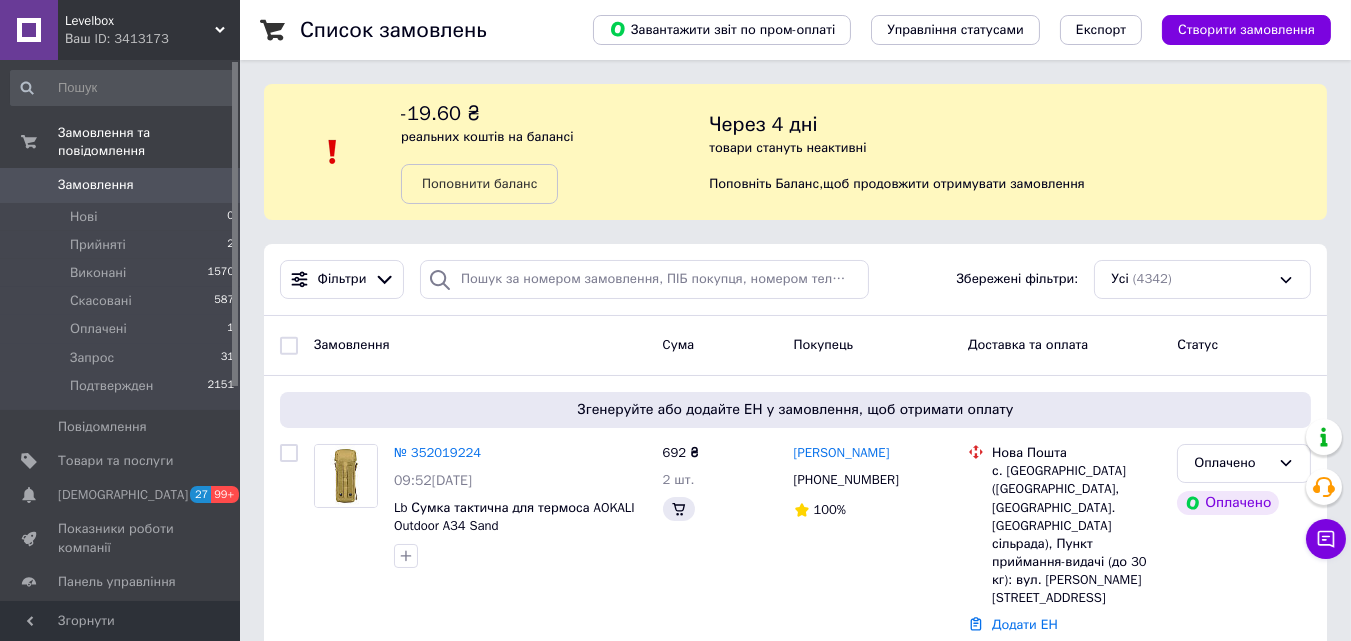 click on "Список замовлень   Завантажити звіт по пром-оплаті Управління статусами Експорт Створити замовлення -19.60 ₴ реальних коштів на балансі Поповнити баланс Через 4 дні товари стануть неактивні Поповніть Баланс ,  щоб продовжити отримувати замовлення Фільтри Збережені фільтри: Усі (4342) Замовлення Cума Покупець Доставка та оплата Статус Згенеруйте або додайте ЕН у замовлення, щоб отримати оплату № 352019224 09:52, 10.07.2025 Lb Сумка тактична для термоса AOKALI Outdoor A34 Sand 692 ₴ 2 шт. Олексій Болюх +380686100452 100% Нова Пошта Додати ЕН Пром-оплата Оплачено Оплачено № 351995872 00:11, 10.07.2025 80% 1" at bounding box center [795, 2272] 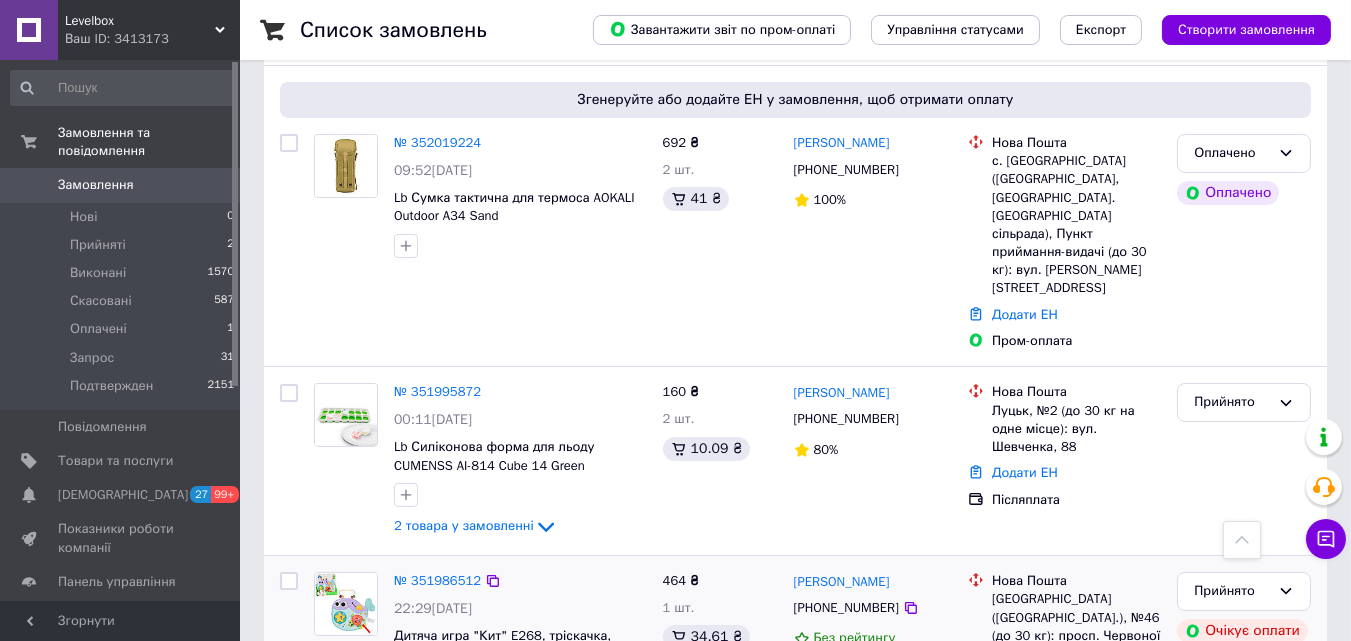 scroll, scrollTop: 310, scrollLeft: 0, axis: vertical 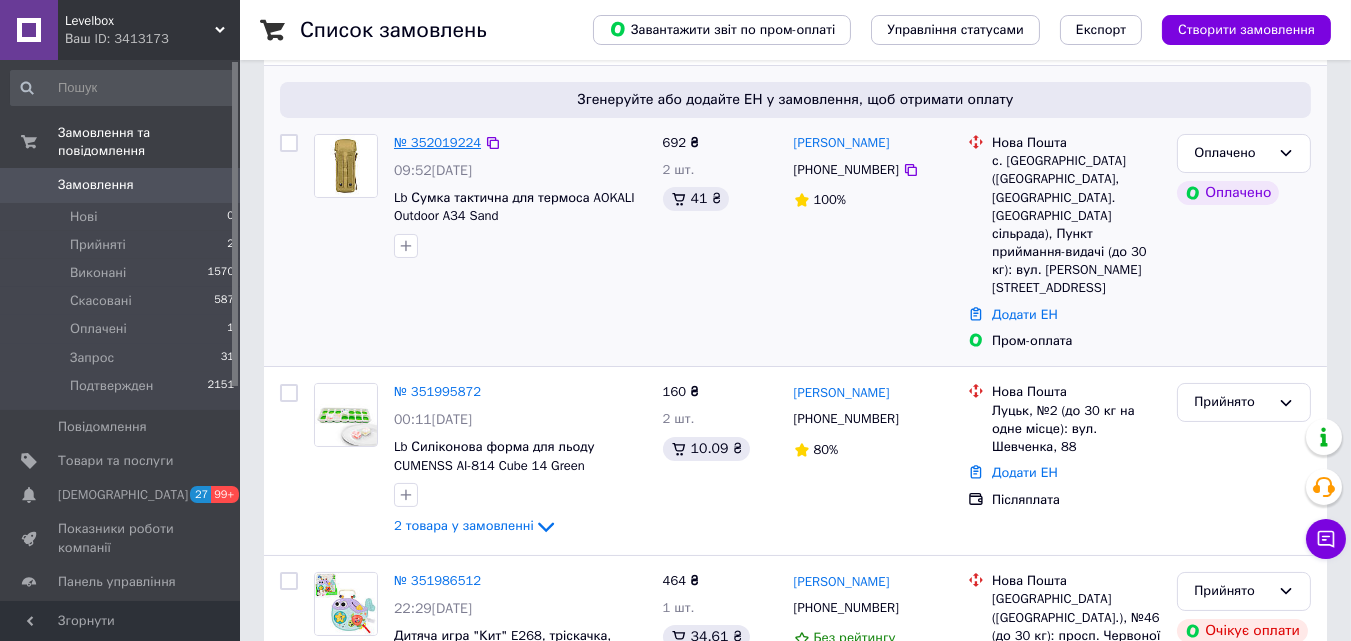 click on "№ 352019224" at bounding box center [437, 142] 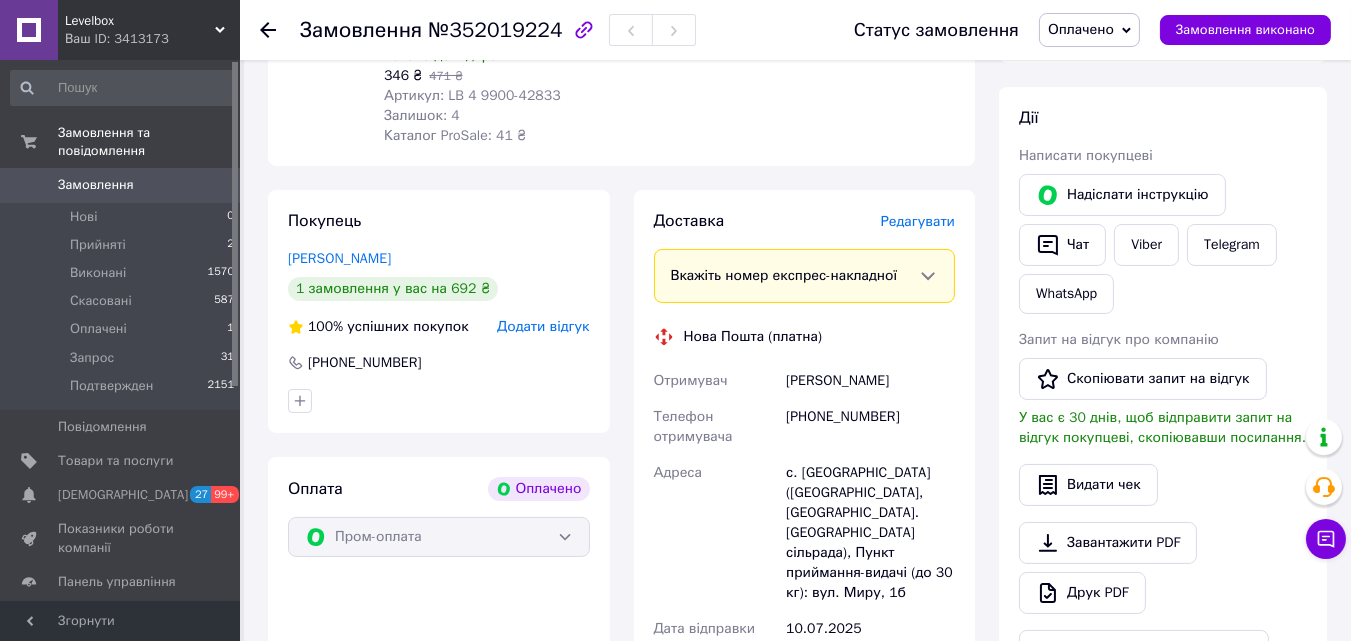 scroll, scrollTop: 0, scrollLeft: 0, axis: both 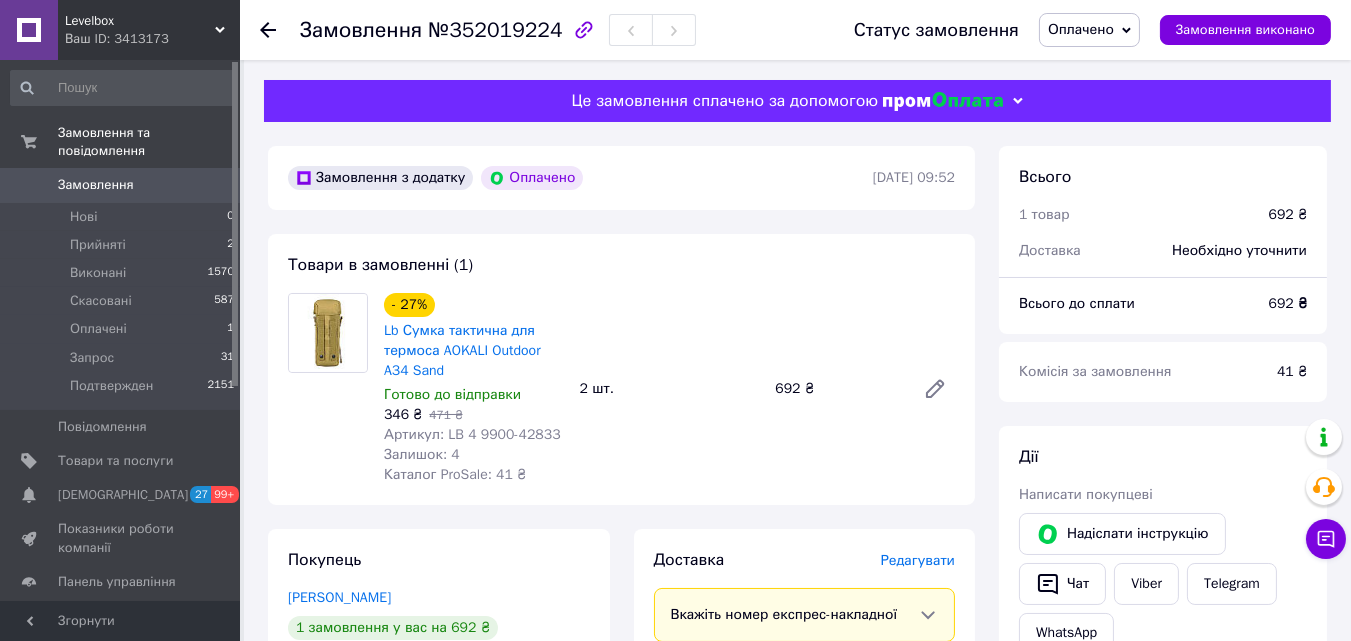 click on "Оплачено" at bounding box center [1081, 29] 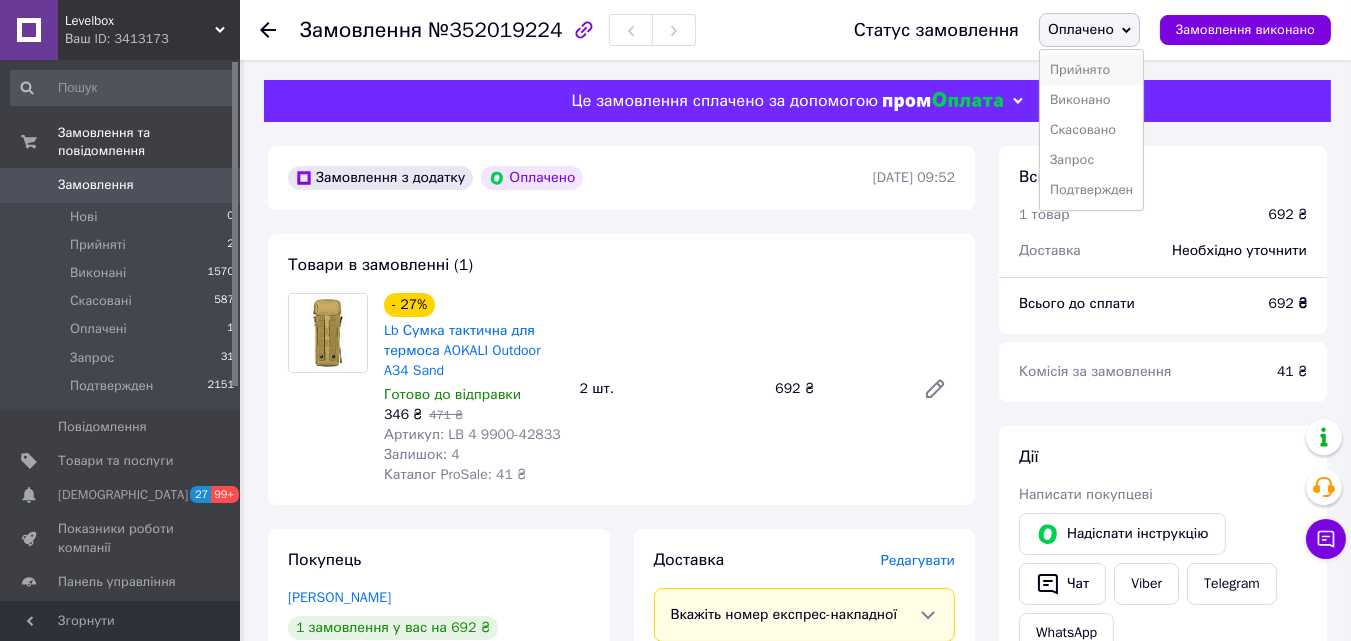 click on "Прийнято" at bounding box center (1091, 70) 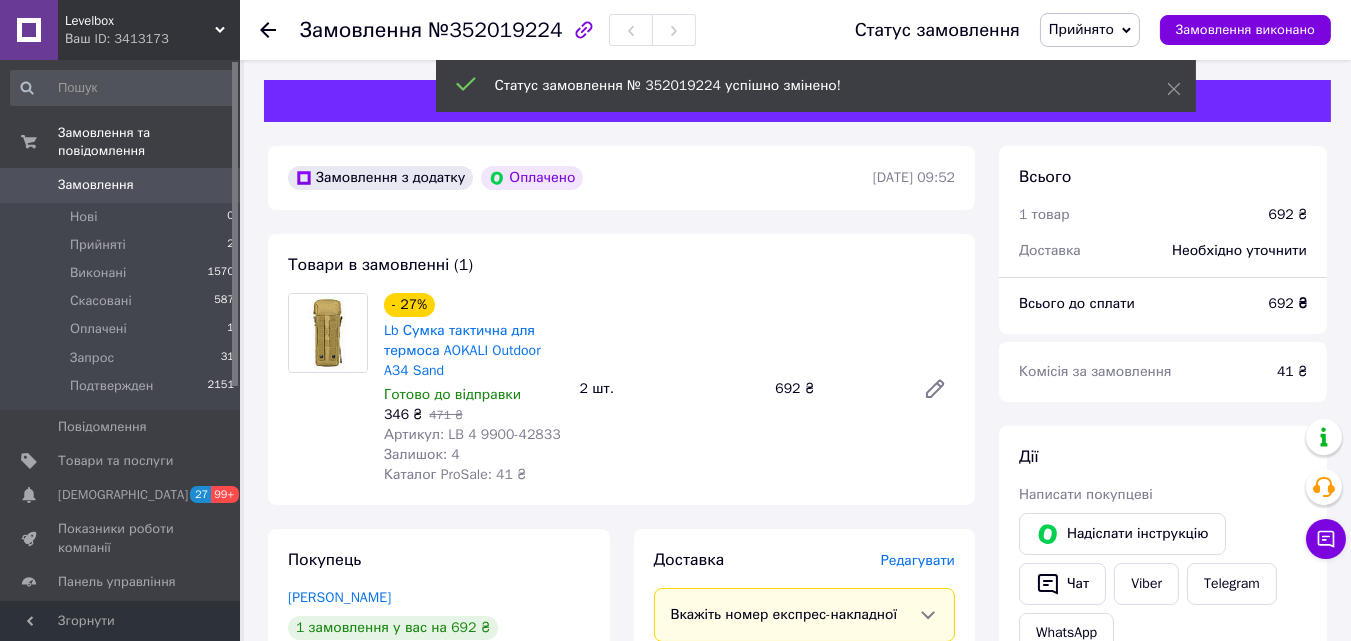 click on "Замовлення" at bounding box center (121, 185) 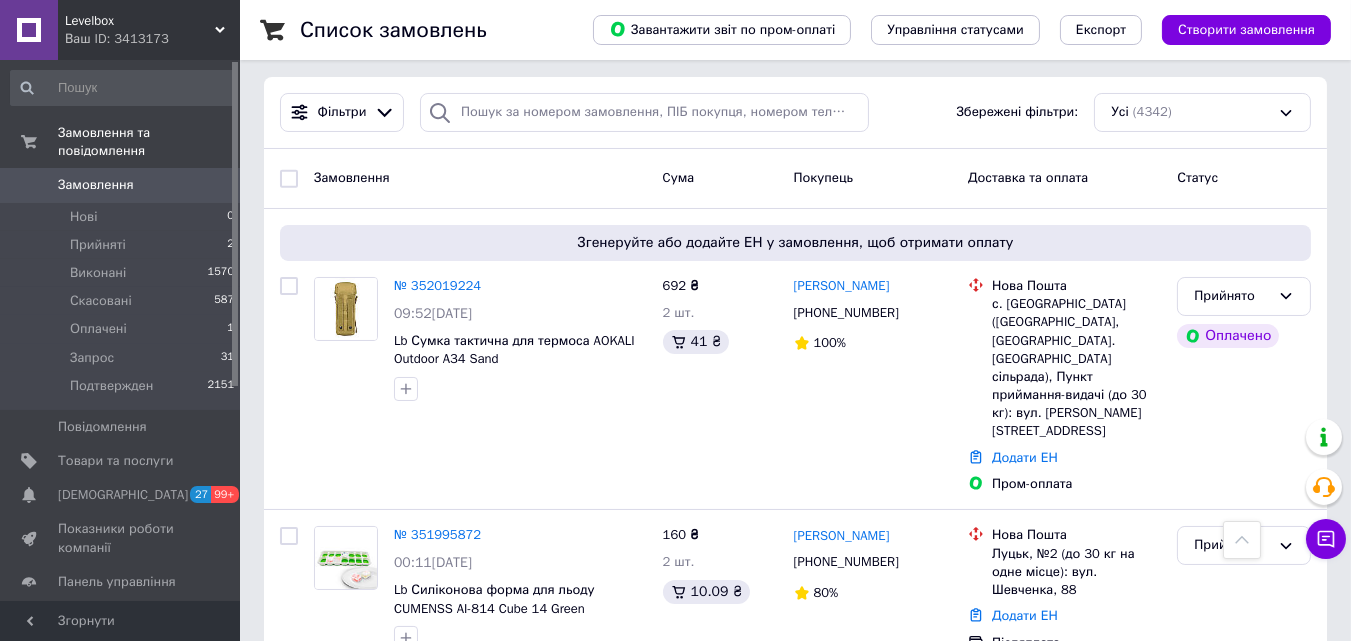 scroll, scrollTop: 0, scrollLeft: 0, axis: both 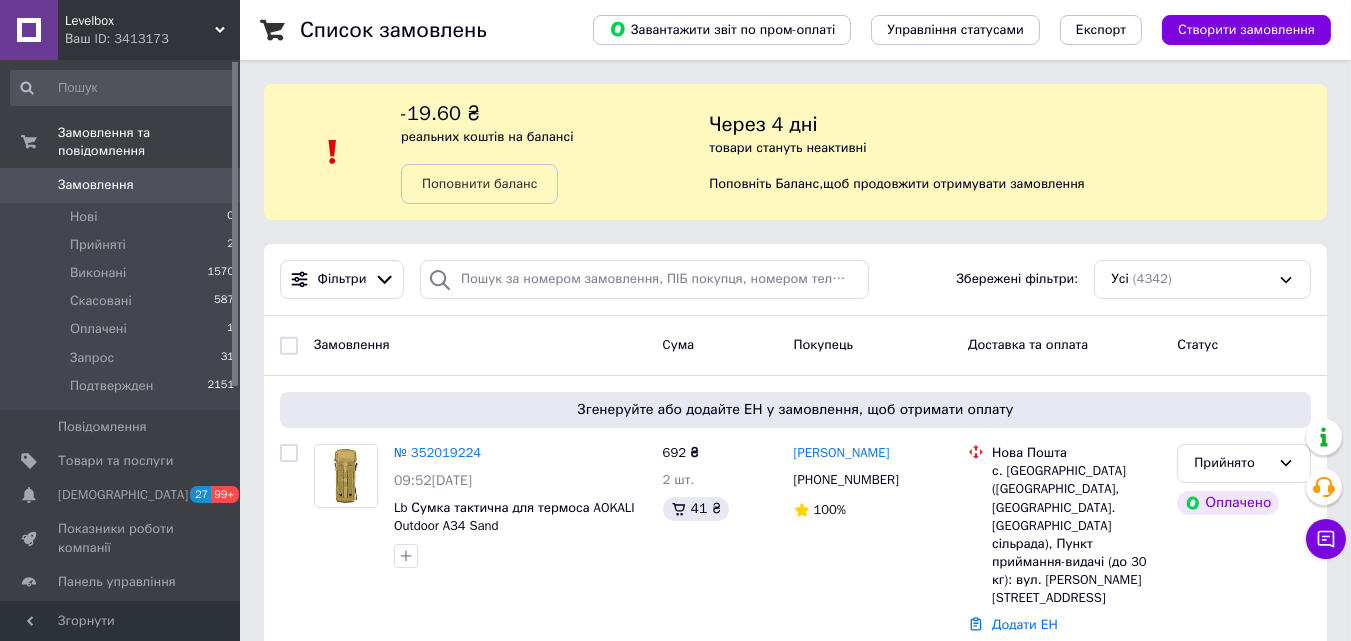 click on "Ваш ID: 3413173" at bounding box center [152, 39] 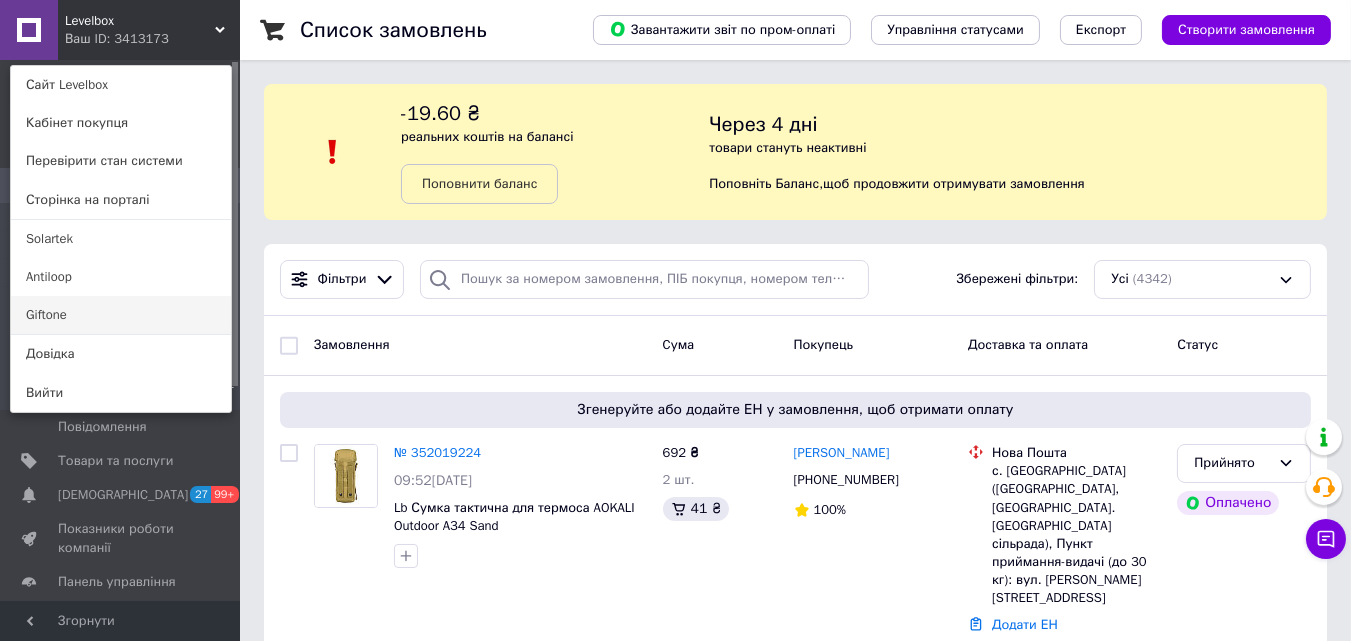 click on "Giftone" at bounding box center [121, 315] 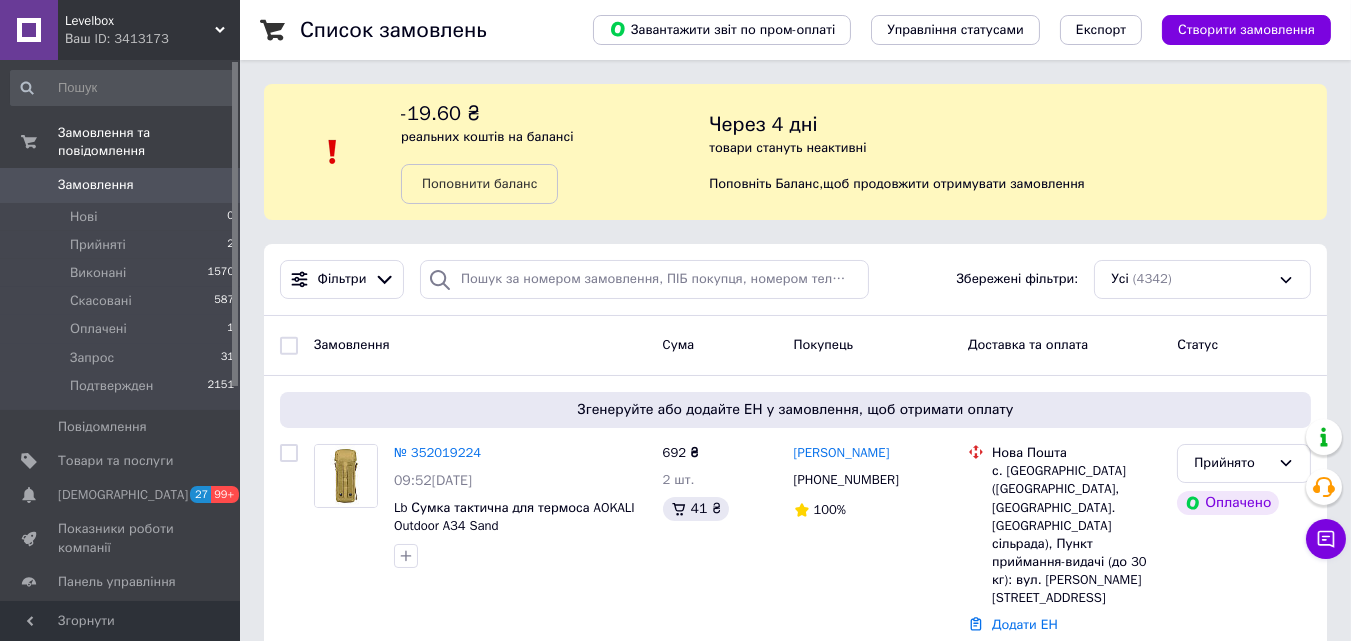 click on "Список замовлень   Завантажити звіт по пром-оплаті Управління статусами Експорт Створити замовлення -19.60 ₴ реальних коштів на балансі Поповнити баланс Через 4 дні товари стануть неактивні Поповніть Баланс ,  щоб продовжити отримувати замовлення Фільтри Збережені фільтри: Усі (4342) Замовлення Cума Покупець Доставка та оплата Статус Згенеруйте або додайте ЕН у замовлення, щоб отримати оплату № 352019224 09:52, 10.07.2025 Lb Сумка тактична для термоса AOKALI Outdoor A34 Sand 692 ₴ 2 шт. 41 ₴ Олексій Болюх +380686100452 100% Нова Пошта Додати ЕН Пром-оплата Прийнято Оплачено № 351995872 160 ₴ 2 шт." at bounding box center [795, 2272] 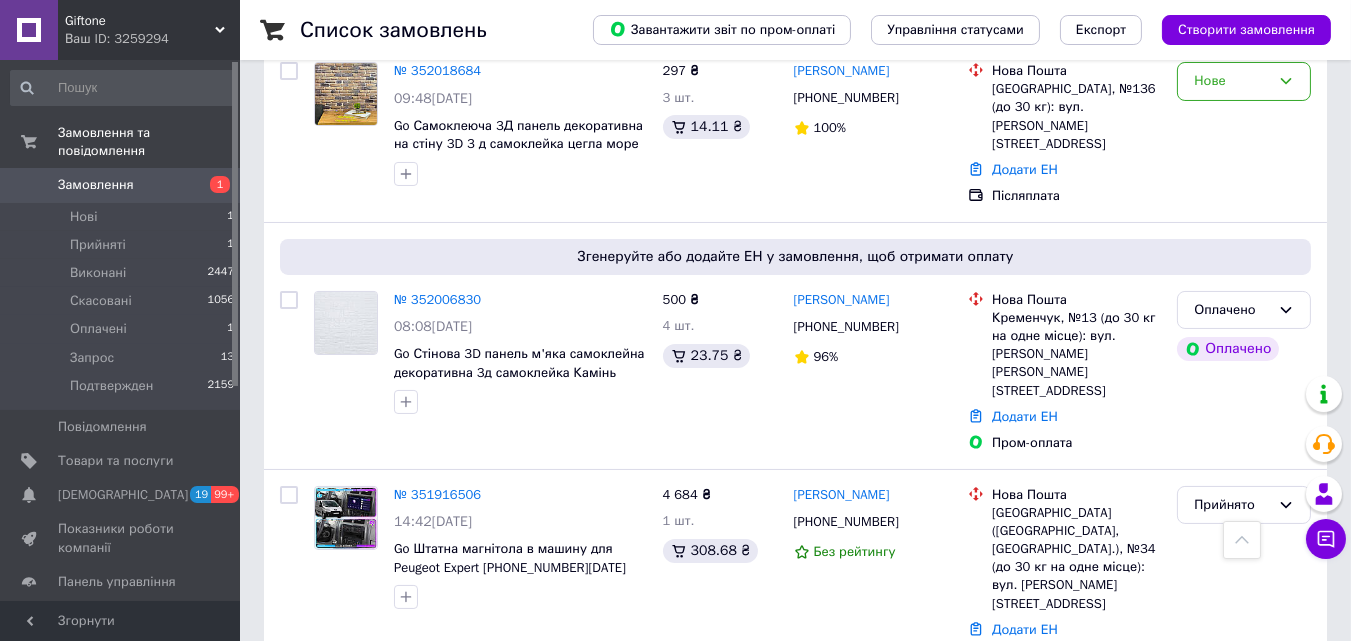 scroll, scrollTop: 425, scrollLeft: 0, axis: vertical 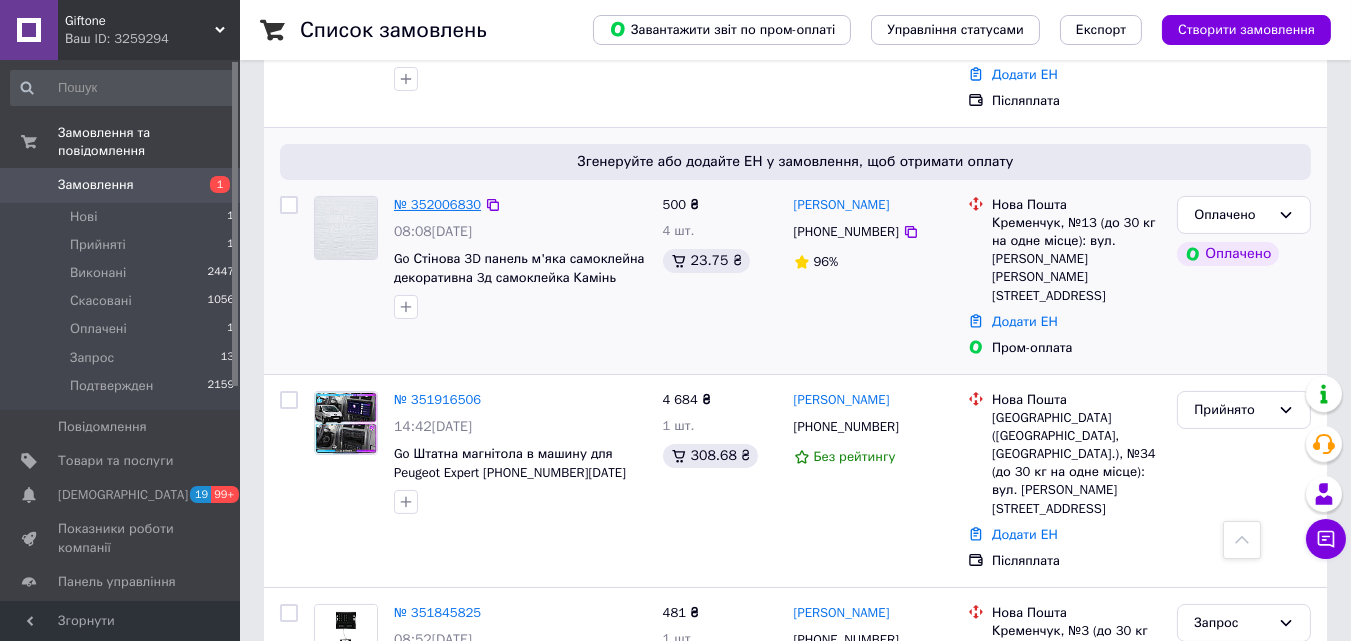 click on "№ 352006830" at bounding box center [437, 204] 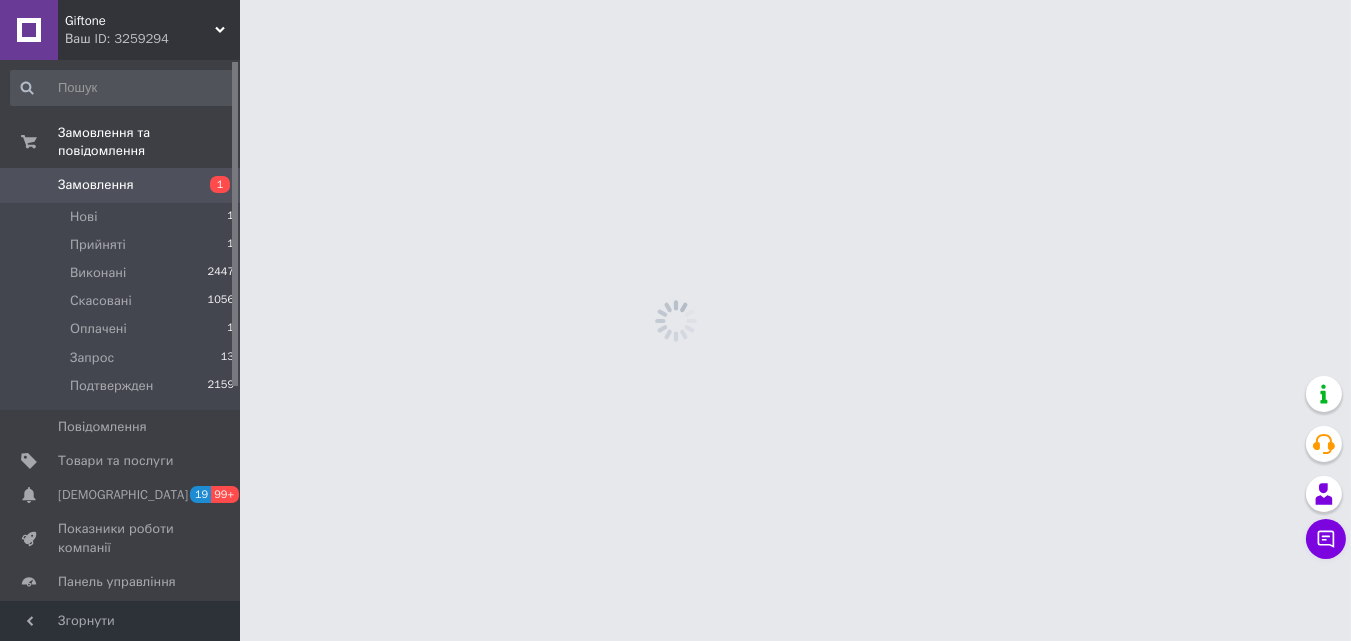 scroll, scrollTop: 0, scrollLeft: 0, axis: both 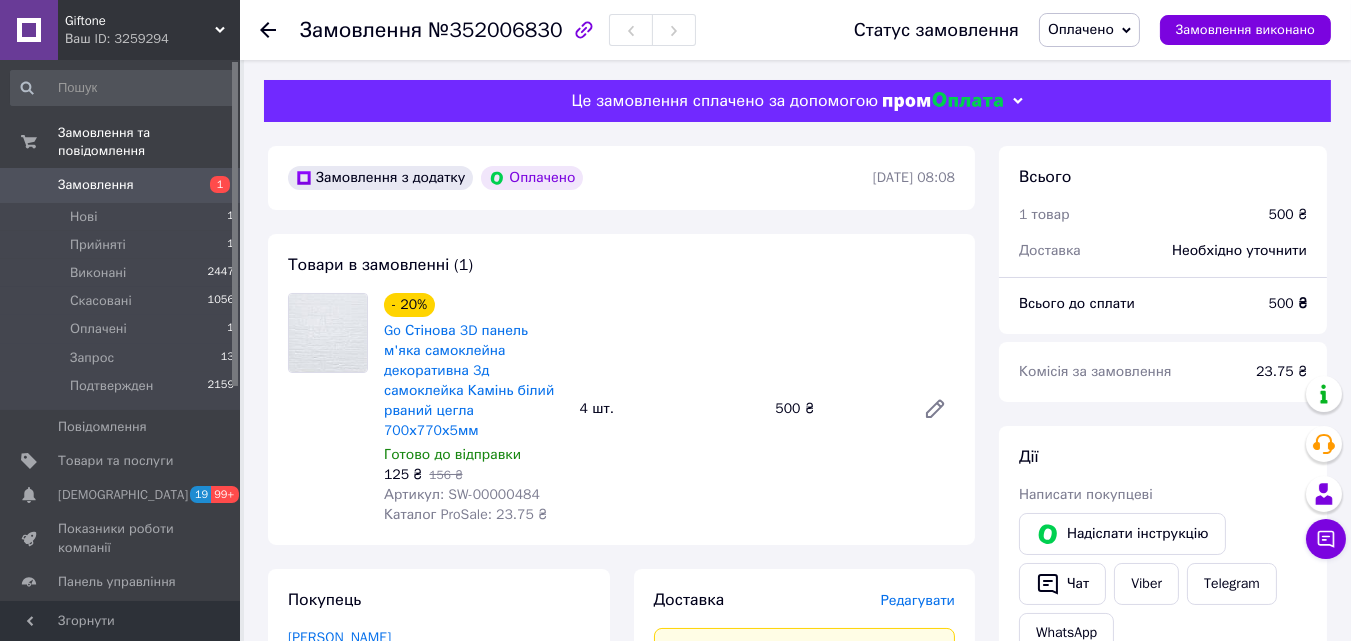 click on "Оплачено" at bounding box center [1081, 29] 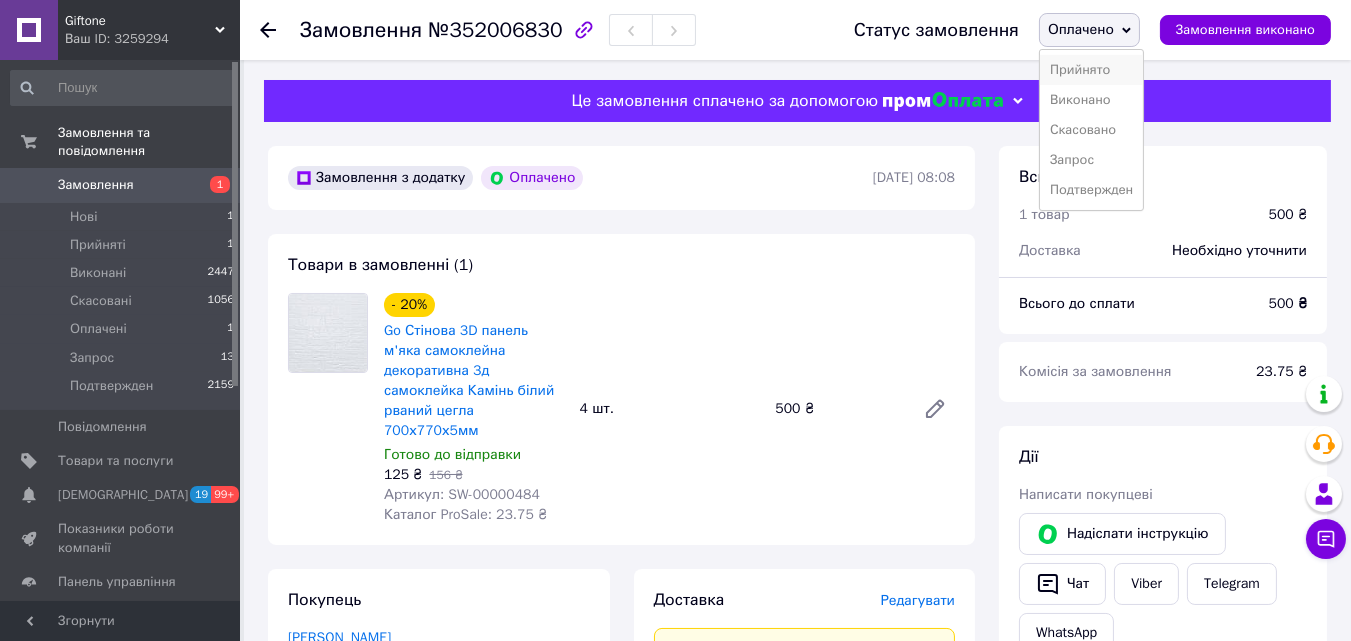 click on "Прийнято" at bounding box center [1091, 70] 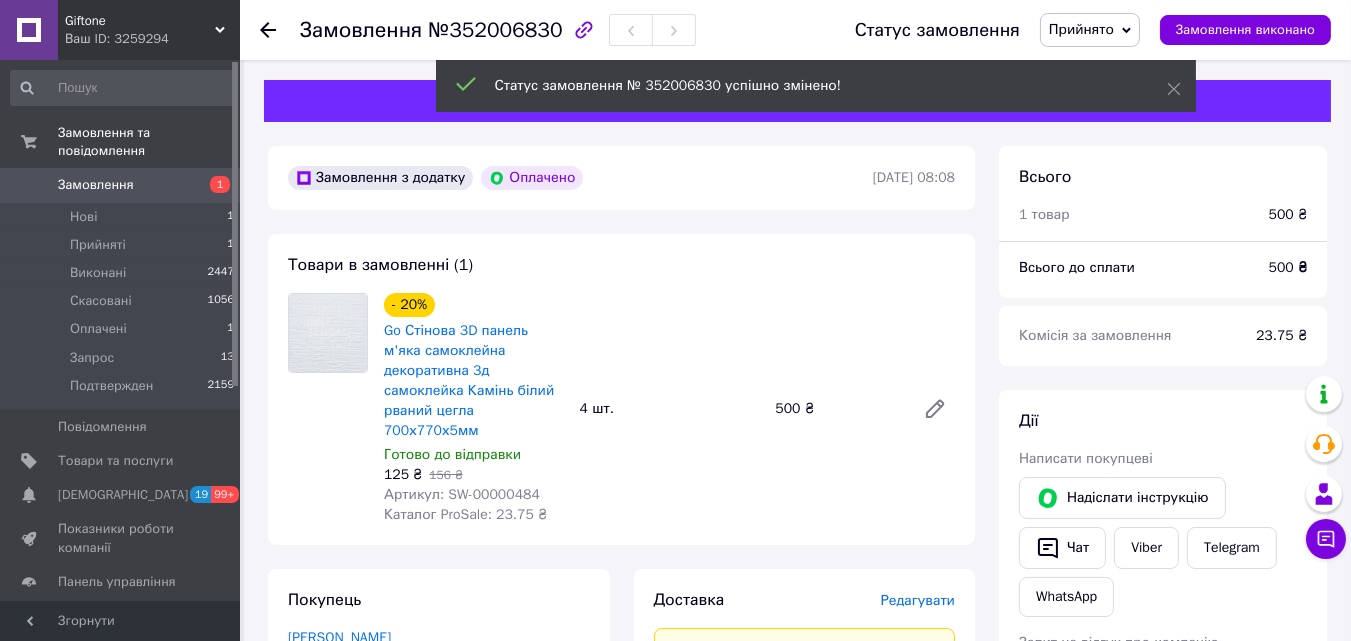 click on "Замовлення" at bounding box center [121, 185] 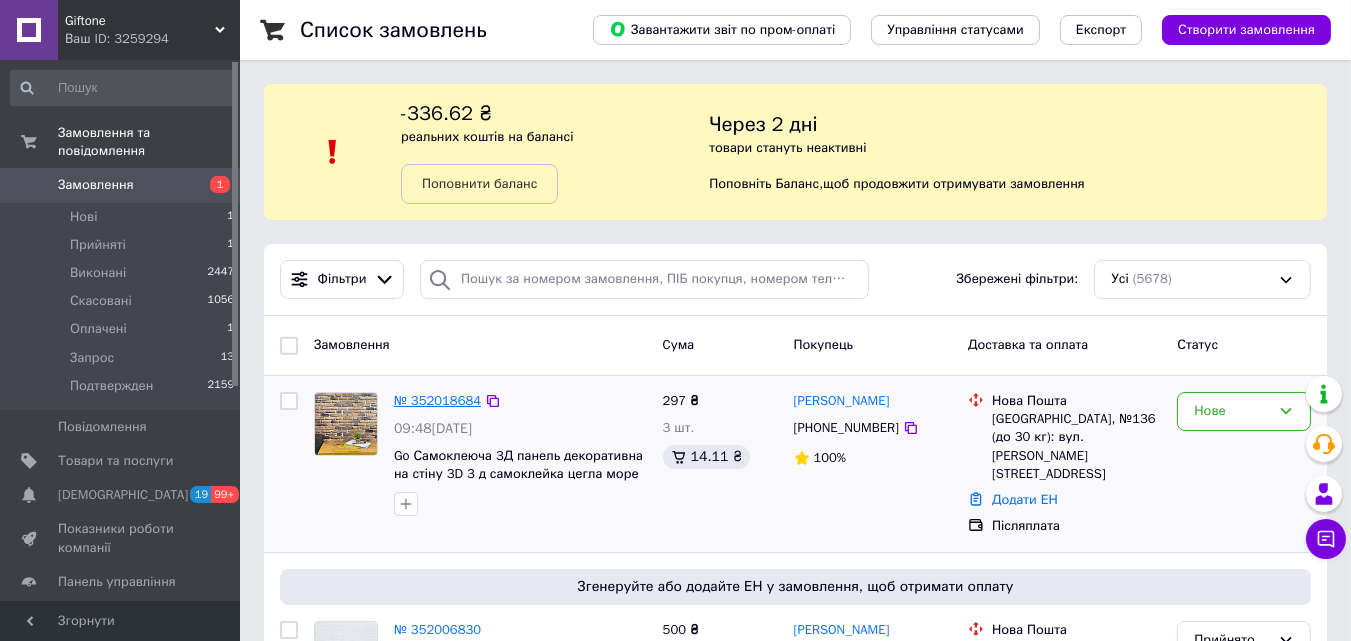 click on "№ 352018684" at bounding box center [437, 400] 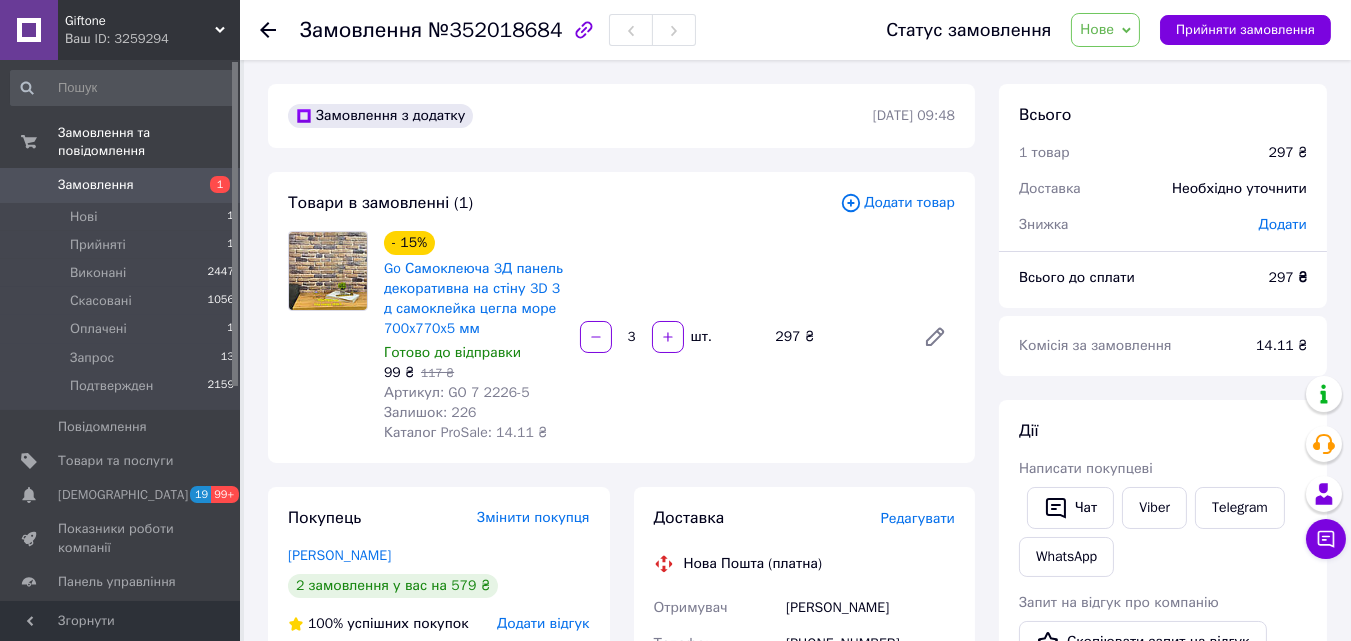 click on "Нове" at bounding box center (1097, 29) 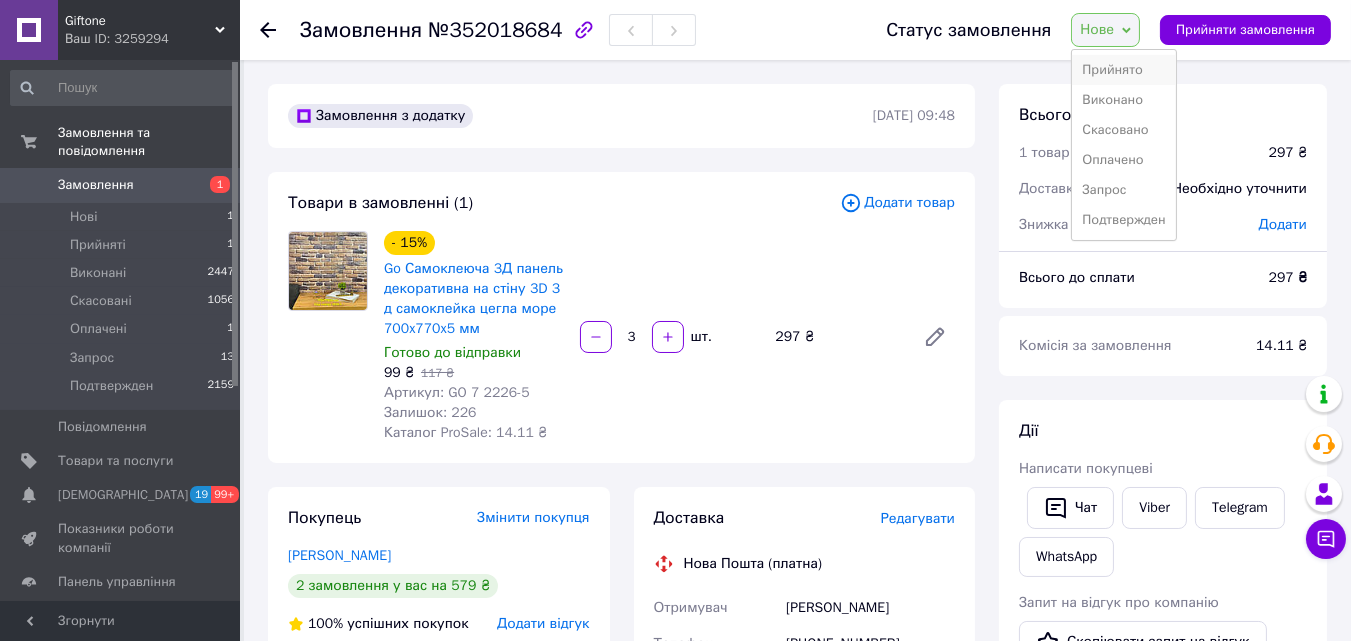 click on "Прийнято" at bounding box center (1123, 70) 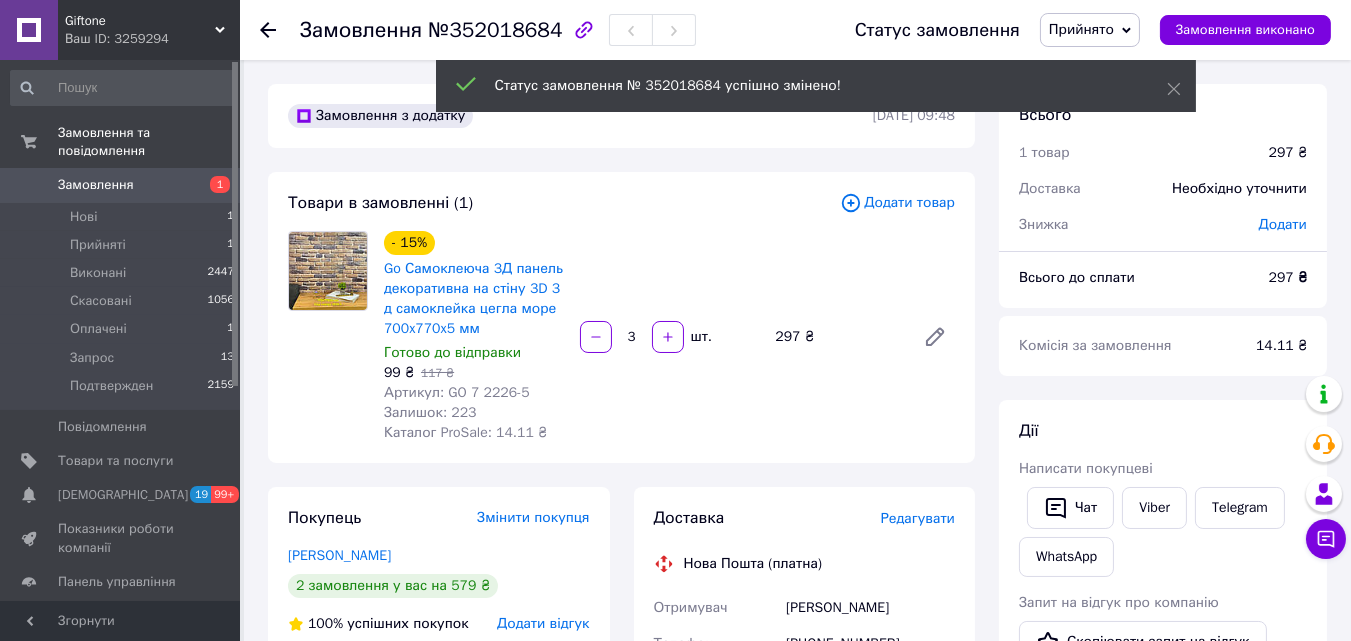 click on "Замовлення" at bounding box center [121, 185] 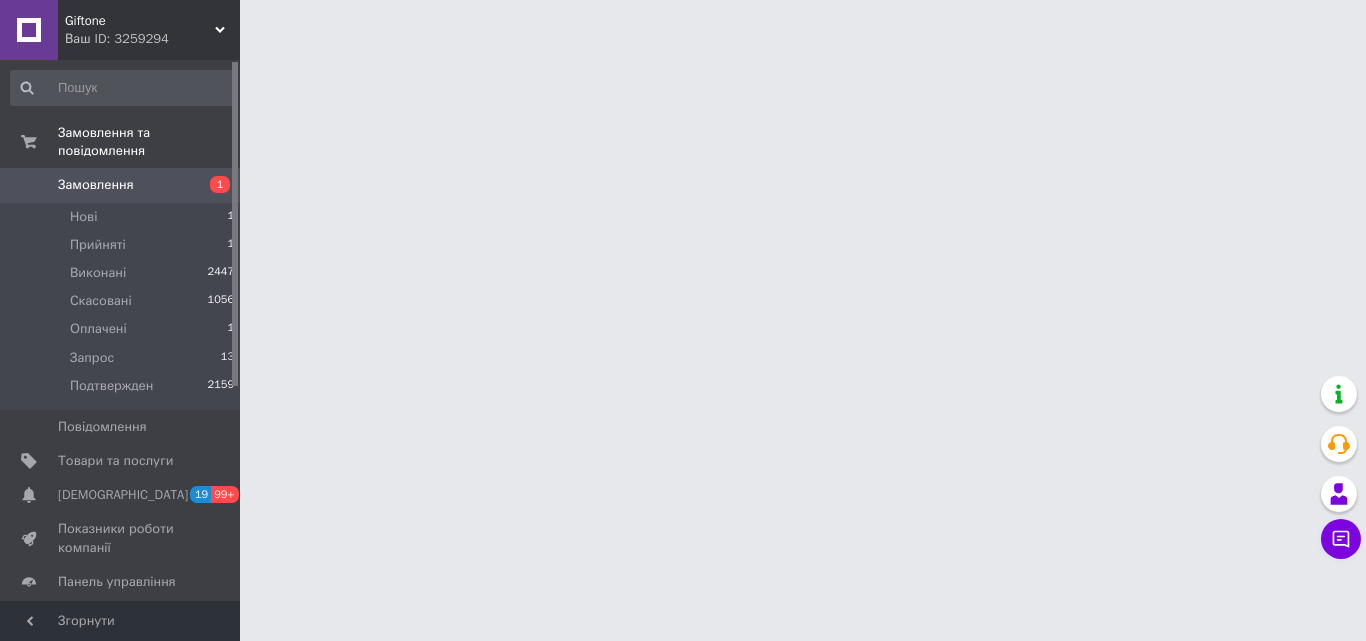 click on "Giftone Ваш ID: 3259294 Сайт Giftone Кабінет покупця Перевірити стан системи Сторінка на порталі Solartek Antiloop Levelbox Довідка Вийти Замовлення та повідомлення Замовлення 1 Нові 1 Прийняті 1 Виконані 2447 Скасовані 1056 Оплачені 1 Запрос 13 Подтвержден 2159 Повідомлення 0 Товари та послуги Сповіщення 19 99+ Показники роботи компанії Панель управління Відгуки Клієнти Каталог ProSale Аналітика Інструменти веб-майстра та SEO Управління сайтом Гаманець компанії Маркет Налаштування Тарифи та рахунки Prom топ Згорнути" at bounding box center [683, 25] 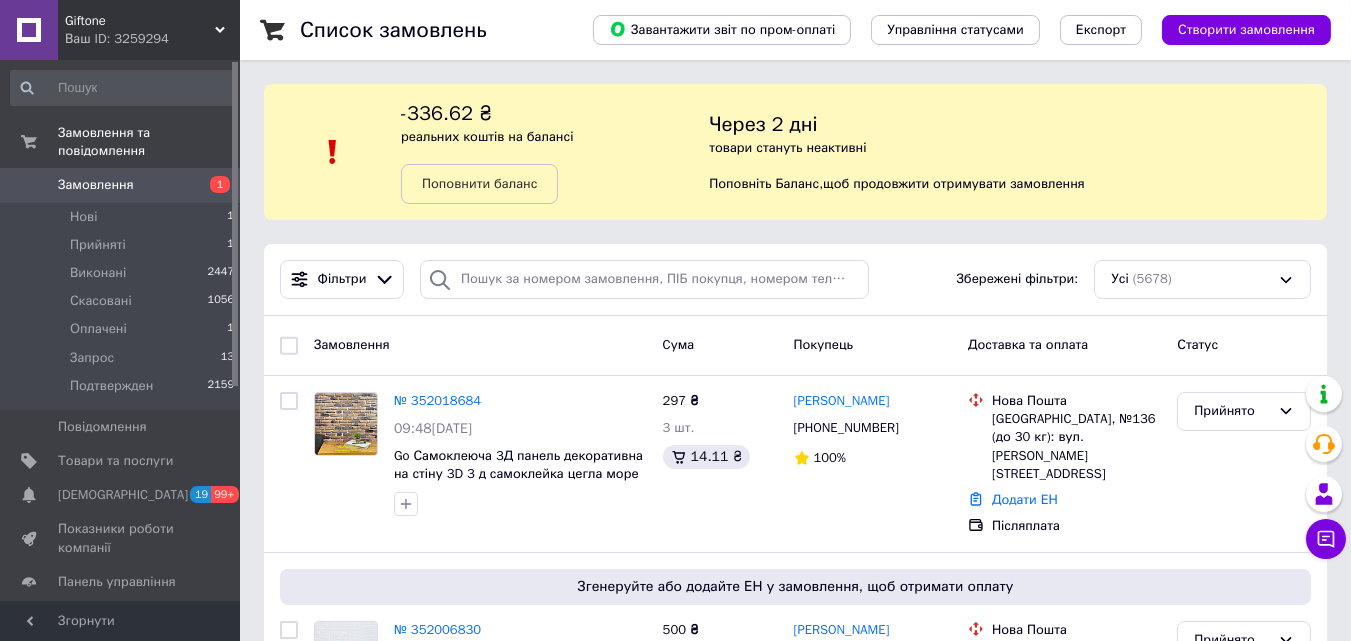click on "Ваш ID: 3259294" at bounding box center [152, 39] 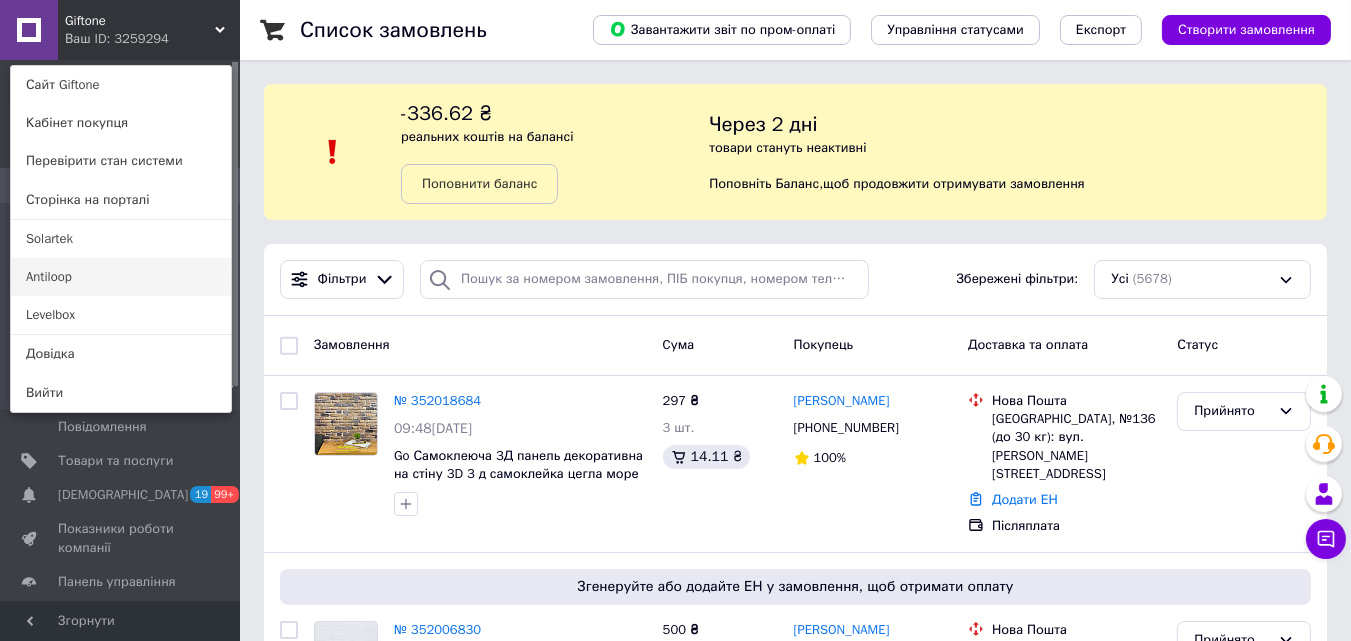 click on "Antiloop" at bounding box center [121, 277] 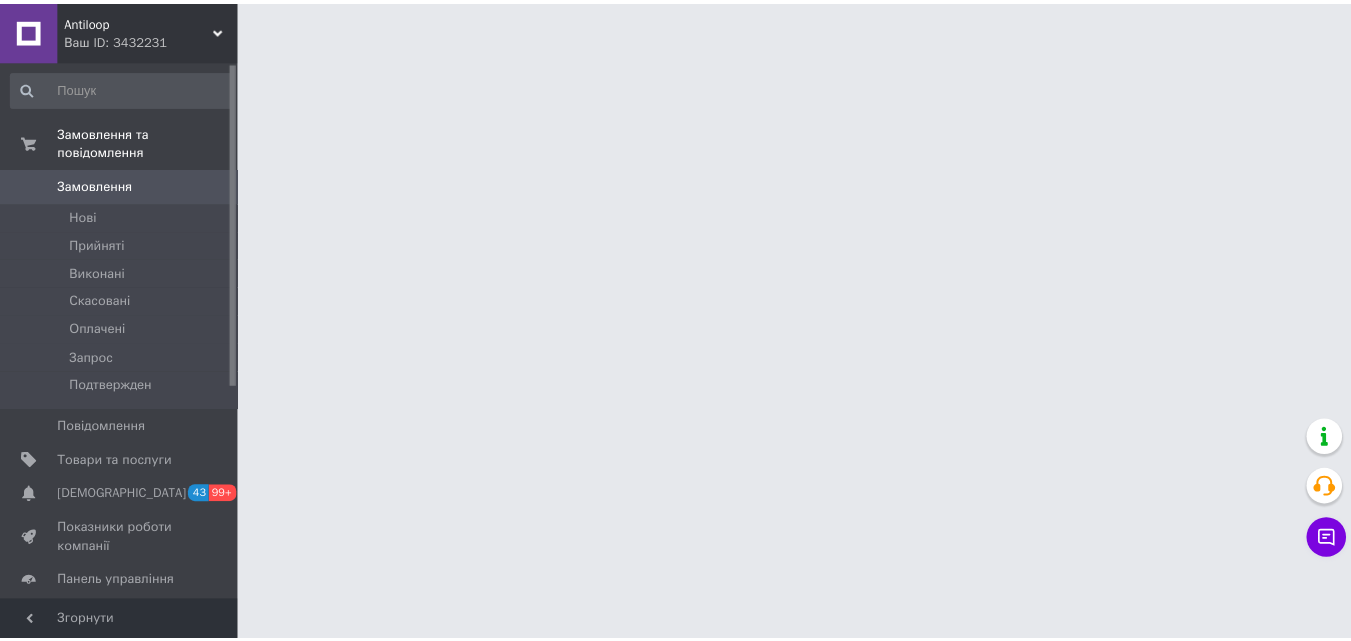 scroll, scrollTop: 0, scrollLeft: 0, axis: both 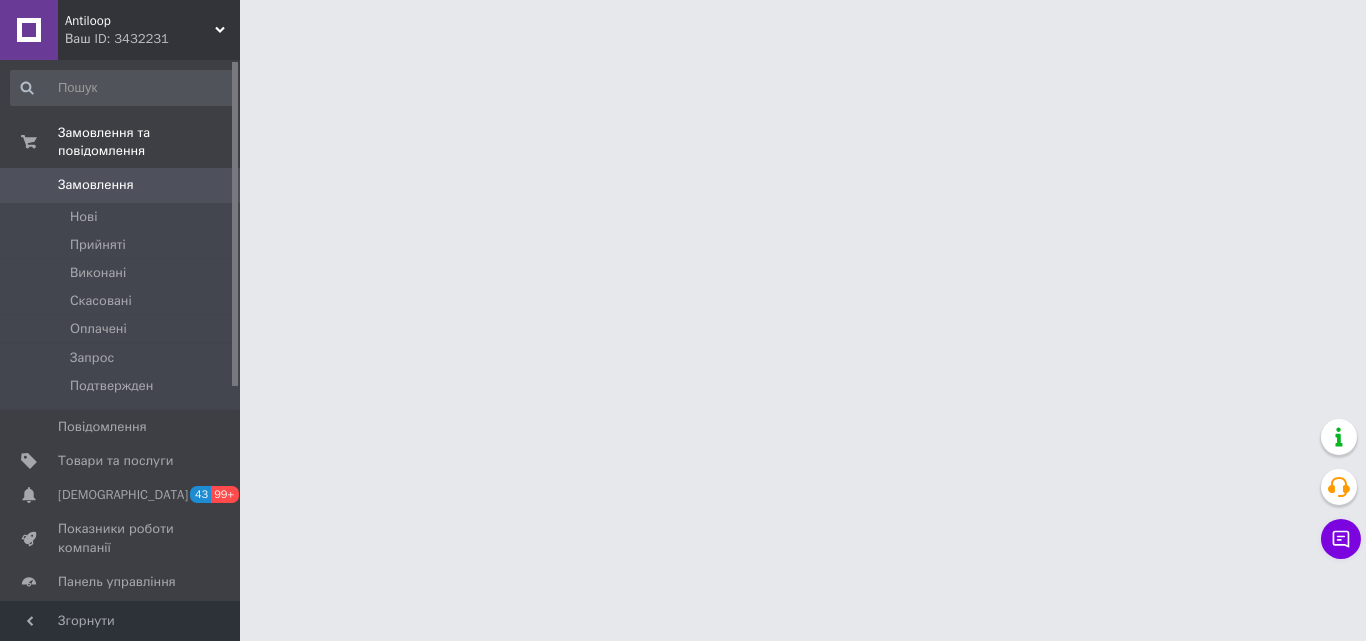 click on "Antiloop Ваш ID: 3432231 Сайт Antiloop Кабінет покупця Перевірити стан системи Сторінка на порталі Solartek Levelbox Giftone Довідка Вийти Замовлення та повідомлення Замовлення 0 [GEOGRAPHIC_DATA] Виконані Скасовані Оплачені Запрос Подтвержден Повідомлення 0 Товари та послуги Сповіщення 43 99+ Показники роботи компанії Панель управління Відгуки Клієнти Каталог ProSale Аналітика Інструменти веб-майстра та SEO Управління сайтом Гаманець компанії [PERSON_NAME] Тарифи та рахунки Prom топ Згорнути" at bounding box center (683, 25) 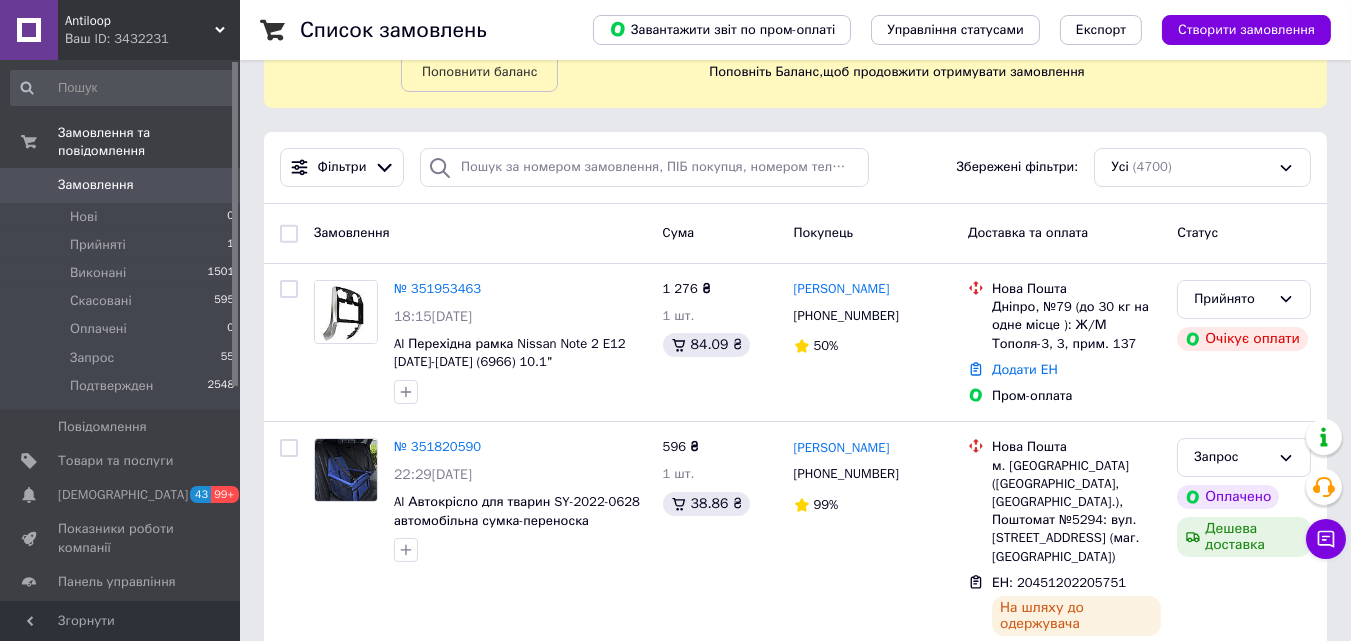 scroll, scrollTop: 120, scrollLeft: 0, axis: vertical 